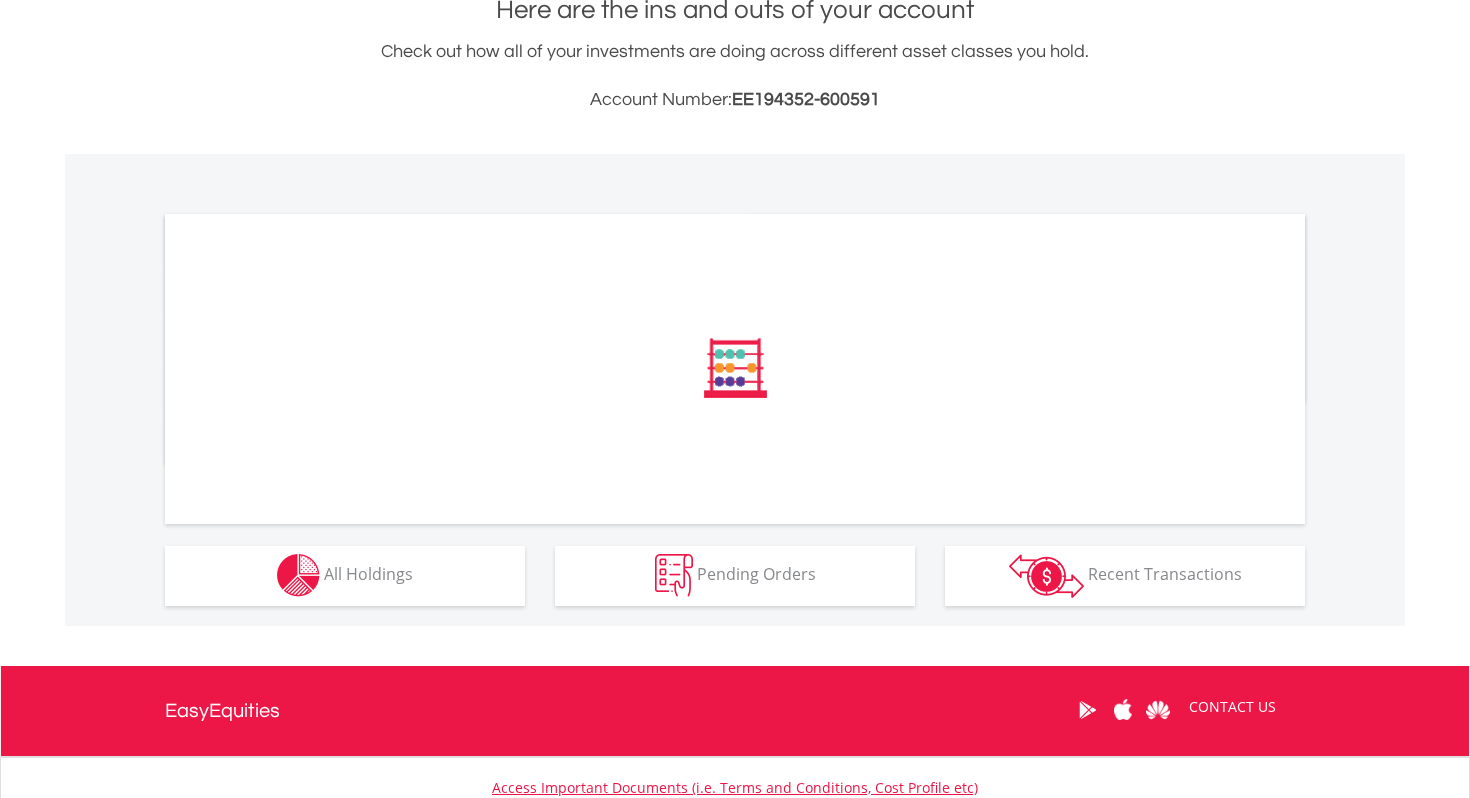 scroll, scrollTop: 471, scrollLeft: 0, axis: vertical 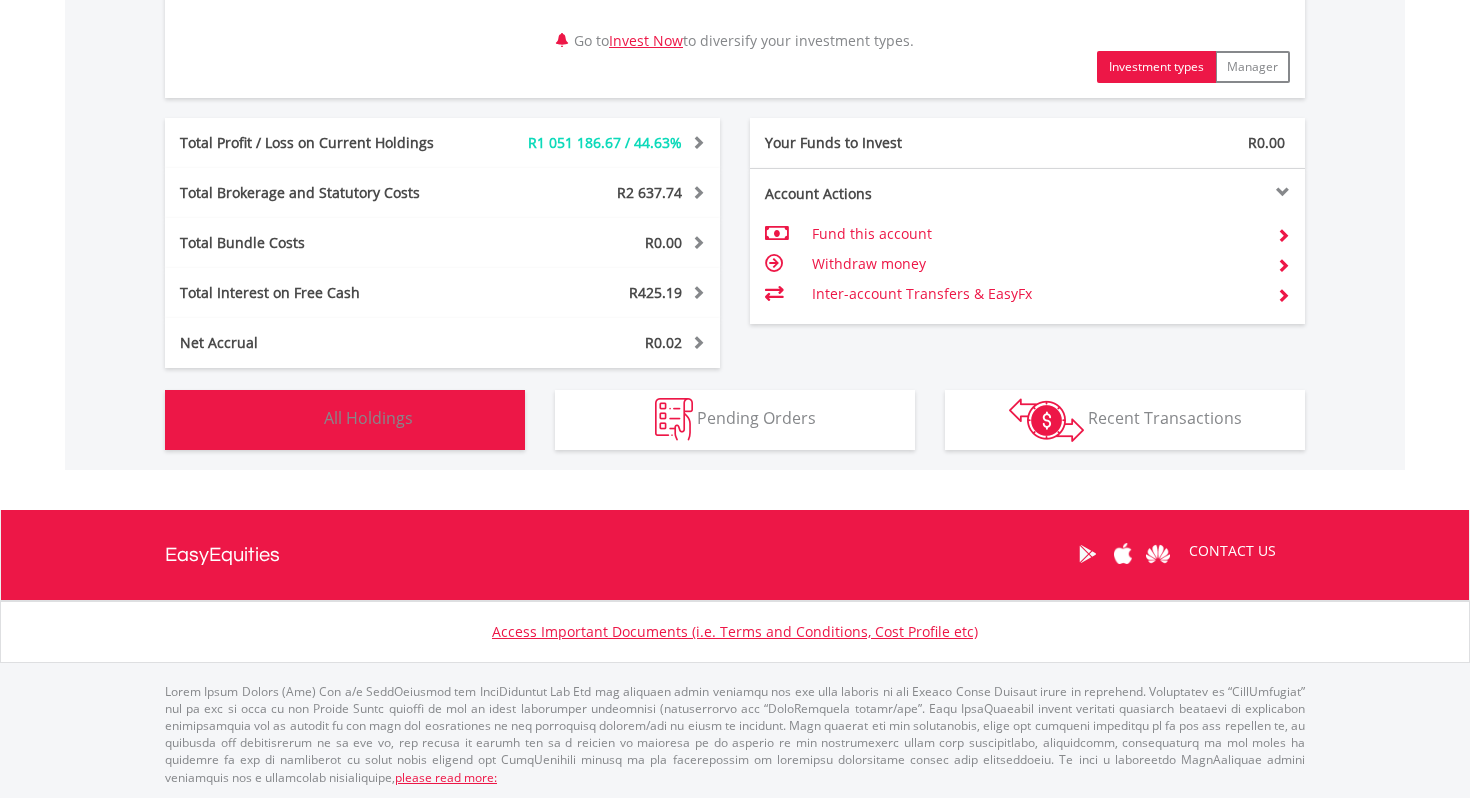 click on "All Holdings" at bounding box center (368, 418) 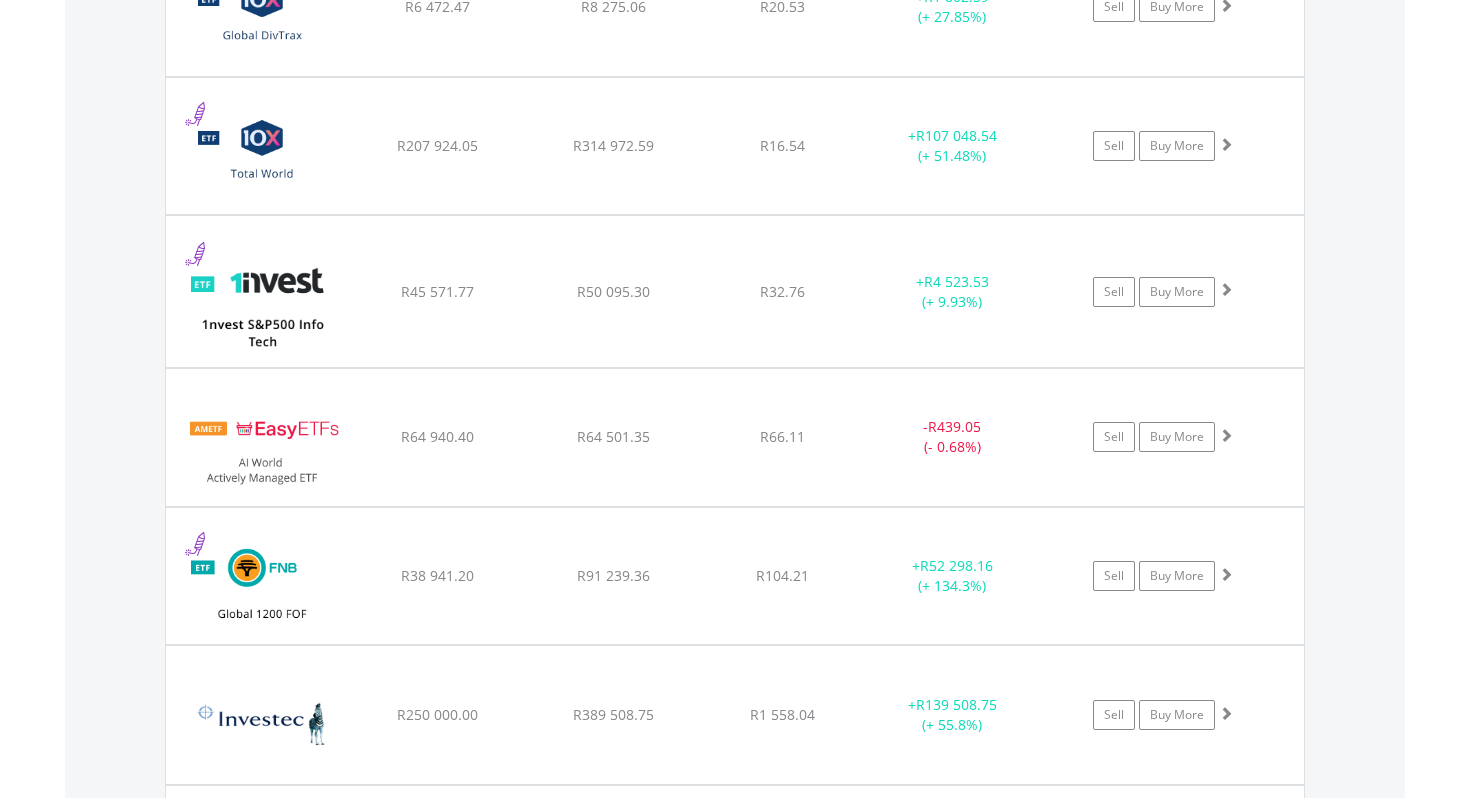 scroll, scrollTop: 1642, scrollLeft: 0, axis: vertical 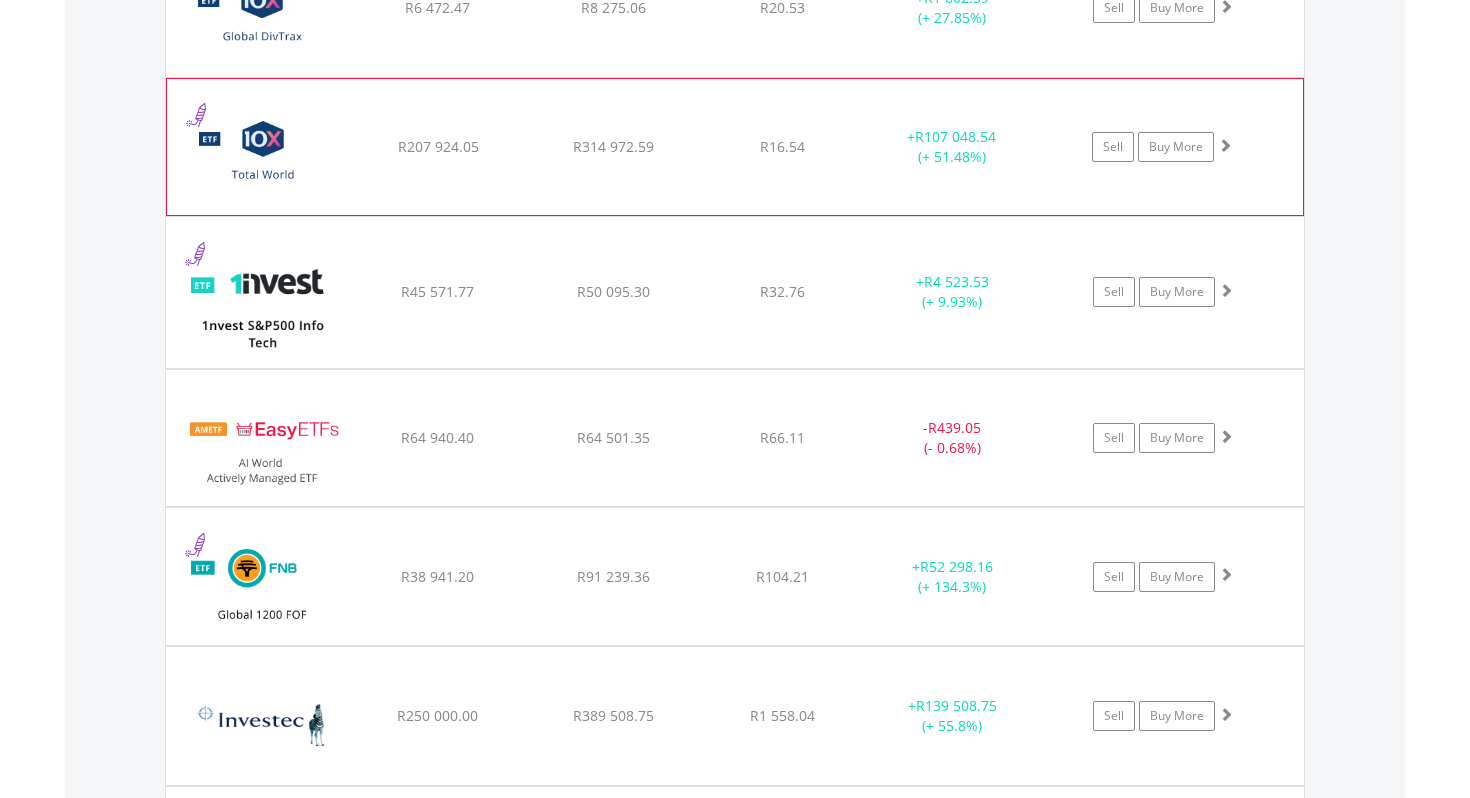 click on "﻿
10X Total World Stock Feeder Exchange Traded Fund
R207 924.05
R314 972.59
R16.54
+  R107 048.54 (+ 51.48%)
Sell
Buy More" at bounding box center [735, 8] 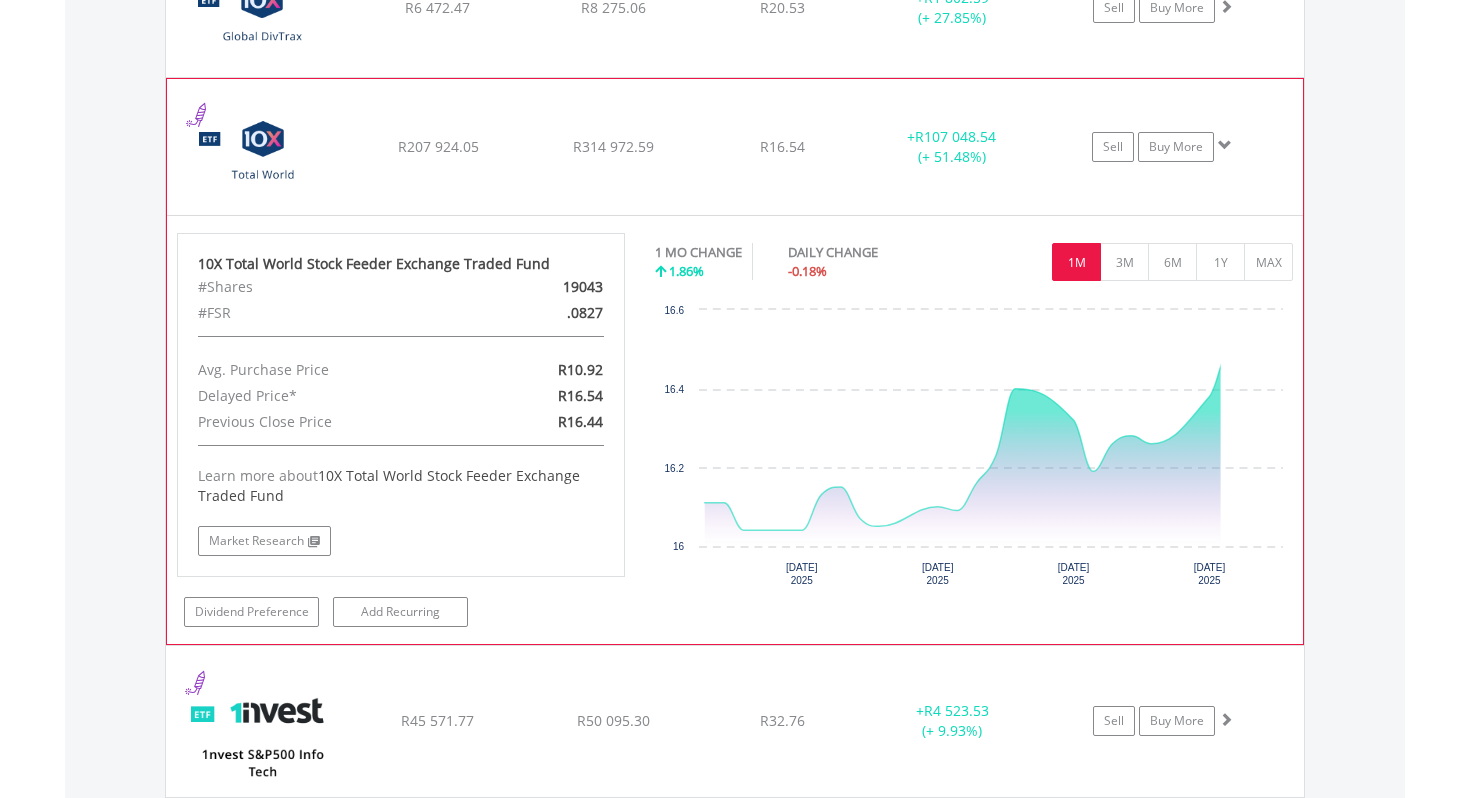 click on "﻿
10X Total World Stock Feeder Exchange Traded Fund
R207 924.05
R314 972.59
R16.54
+  R107 048.54 (+ 51.48%)
Sell
Buy More" at bounding box center [735, 8] 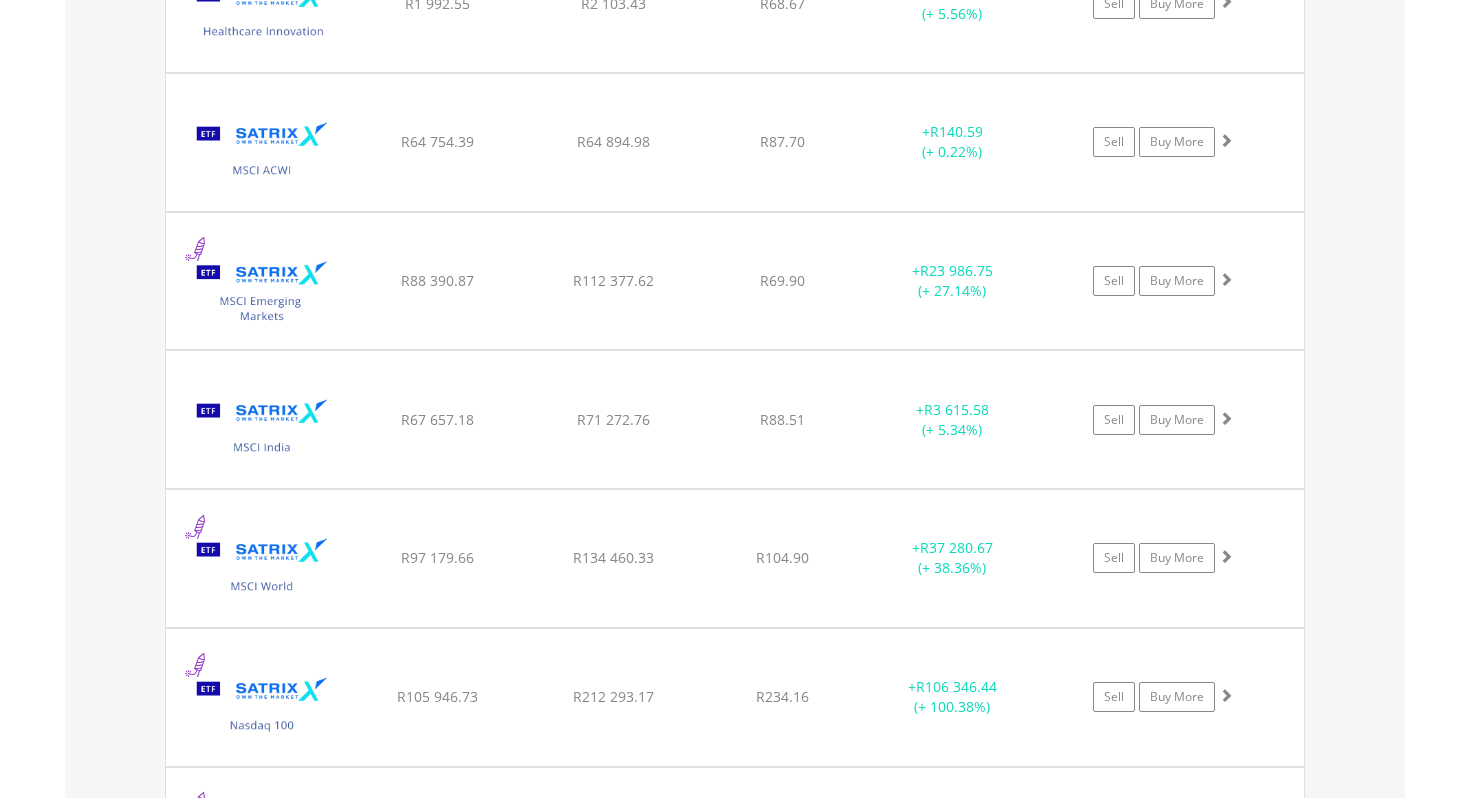 scroll, scrollTop: 3343, scrollLeft: 0, axis: vertical 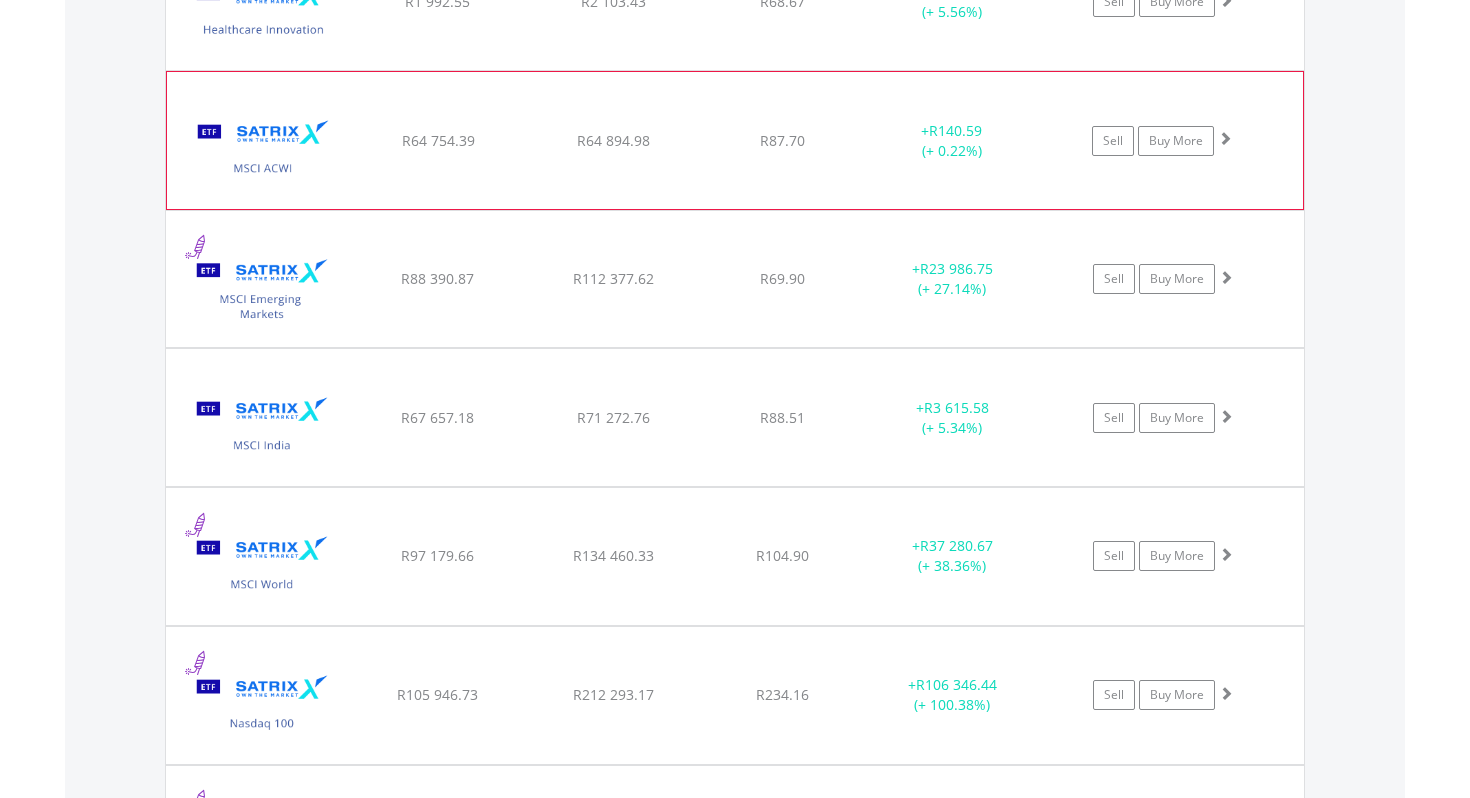 click on "R87.70" at bounding box center [782, -1693] 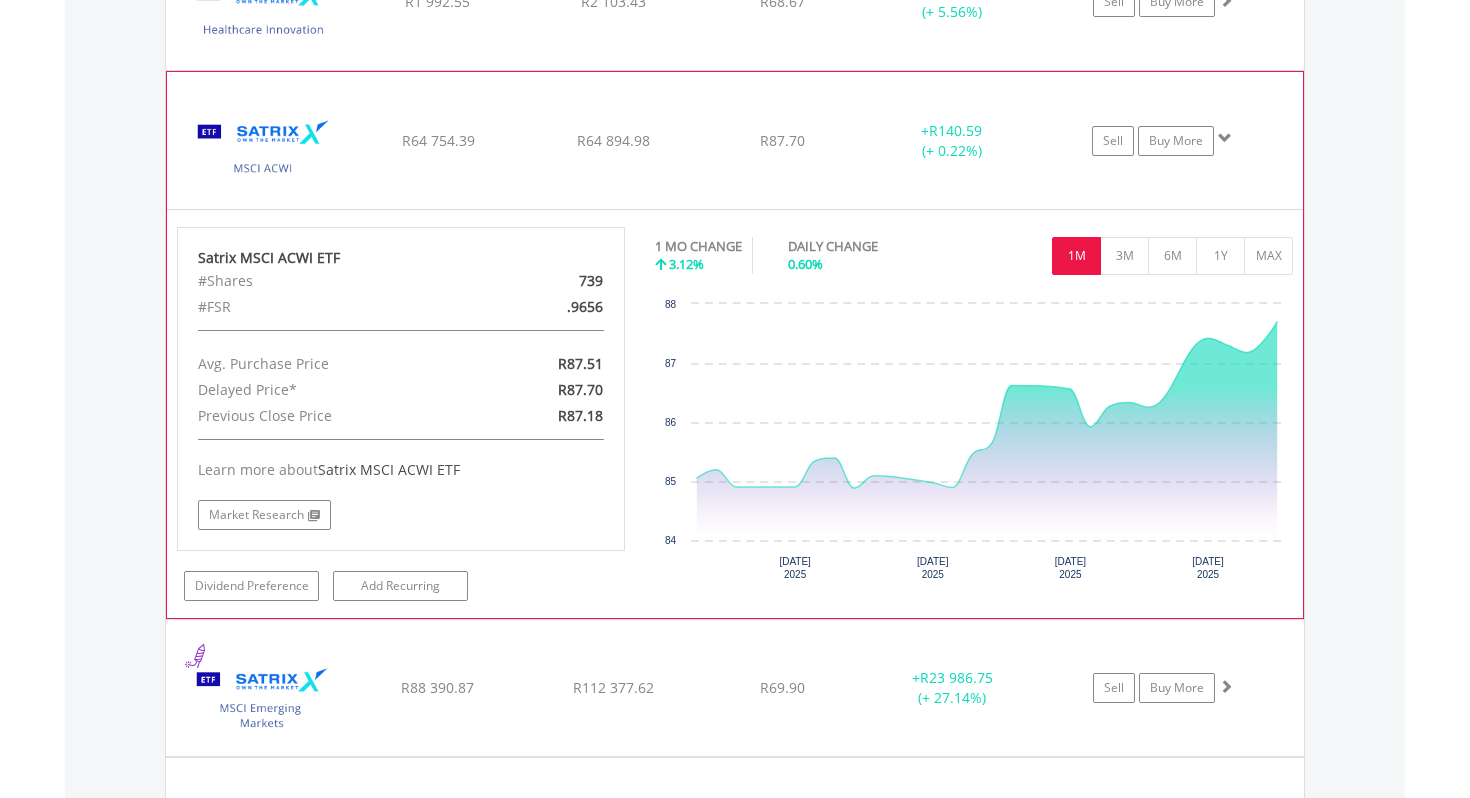 click on "R87.70" at bounding box center (782, -1693) 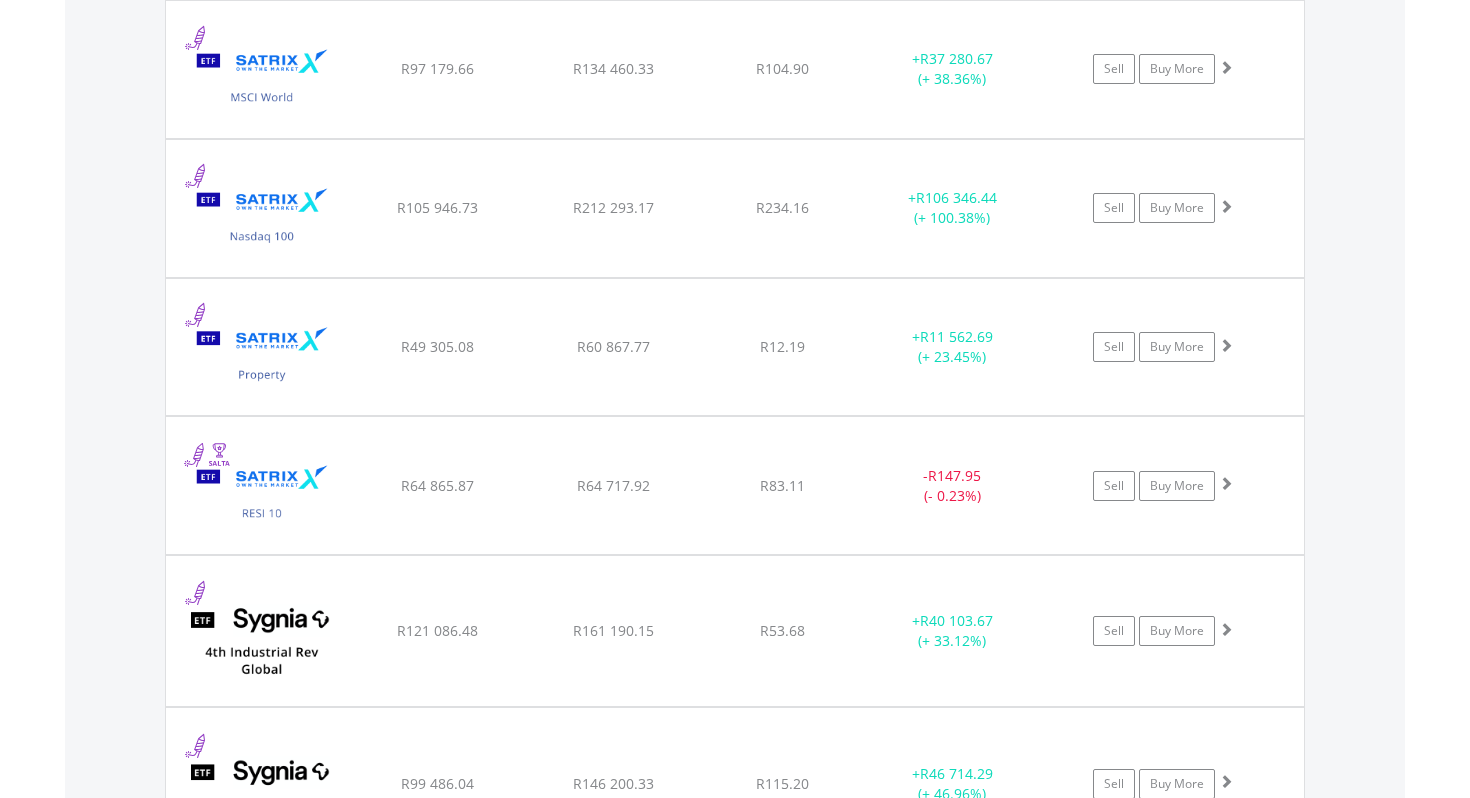 scroll, scrollTop: 3831, scrollLeft: 0, axis: vertical 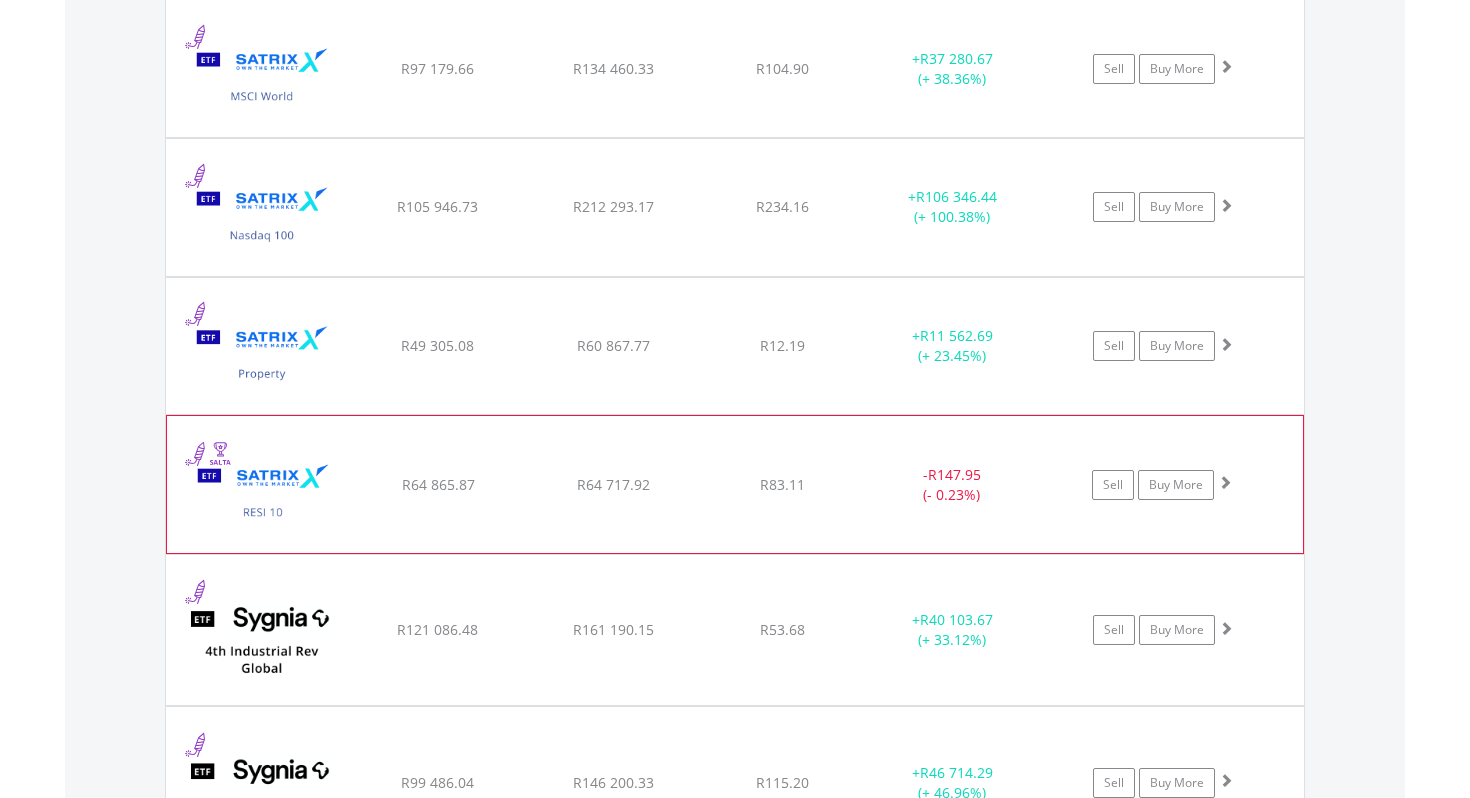 click on "R83.11" at bounding box center [782, -2181] 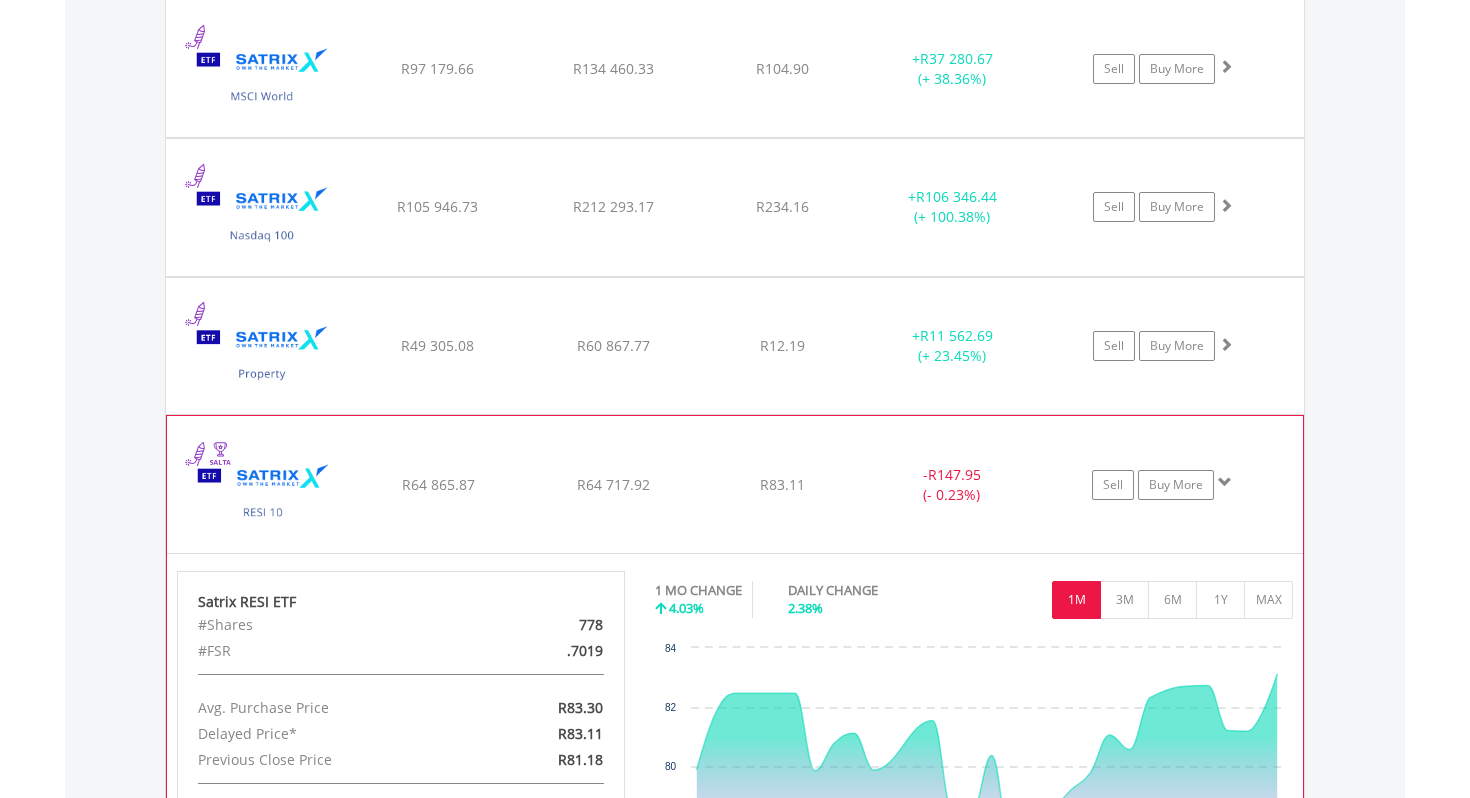 click on "R83.11" at bounding box center (782, -2181) 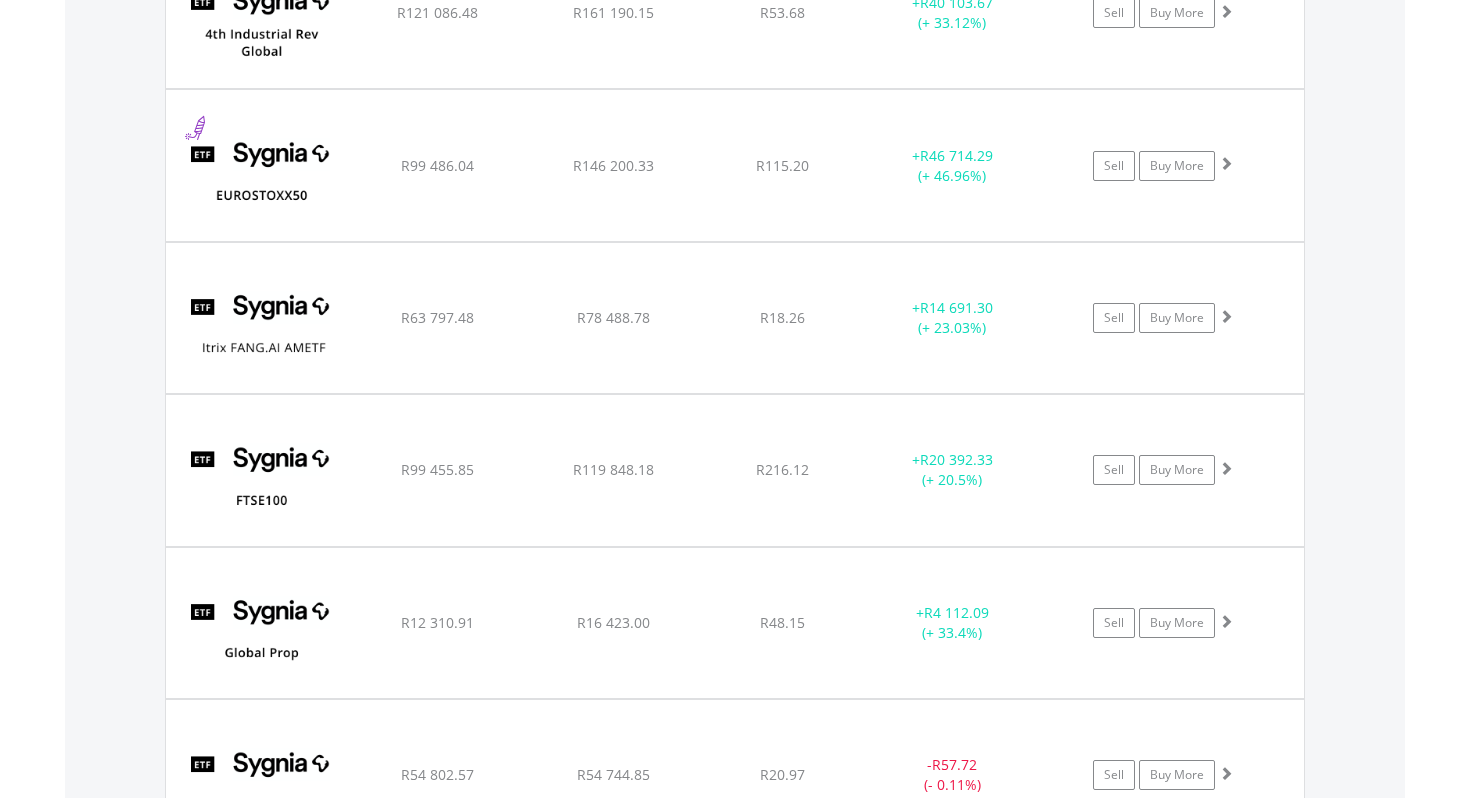 scroll, scrollTop: 4450, scrollLeft: 0, axis: vertical 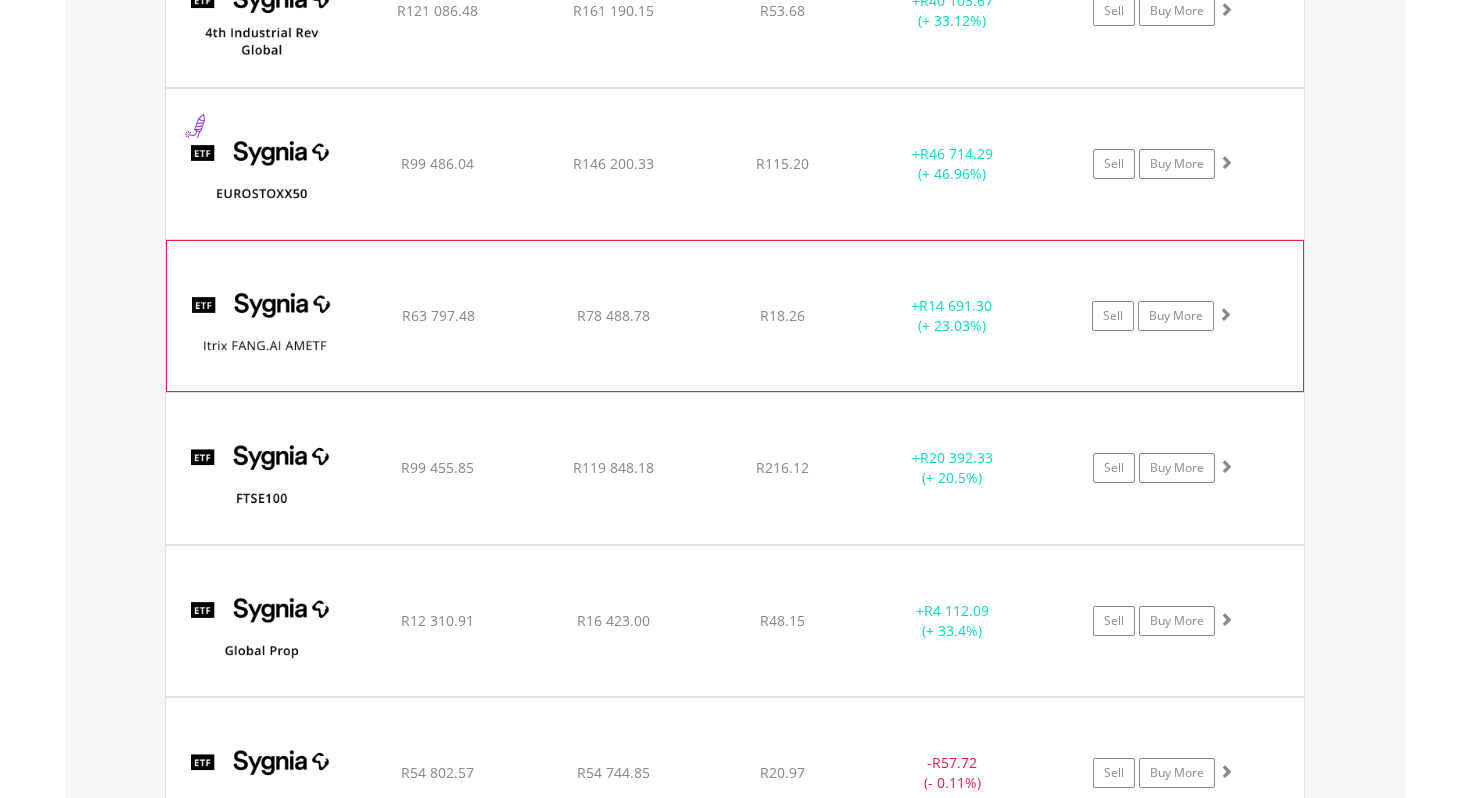 click on "﻿
Sygnia Itrix Fang.AI AMETF
R63 797.48
R78 488.78
R18.26
+  R14 691.30 (+ 23.03%)
Sell
Buy More" at bounding box center (735, -2800) 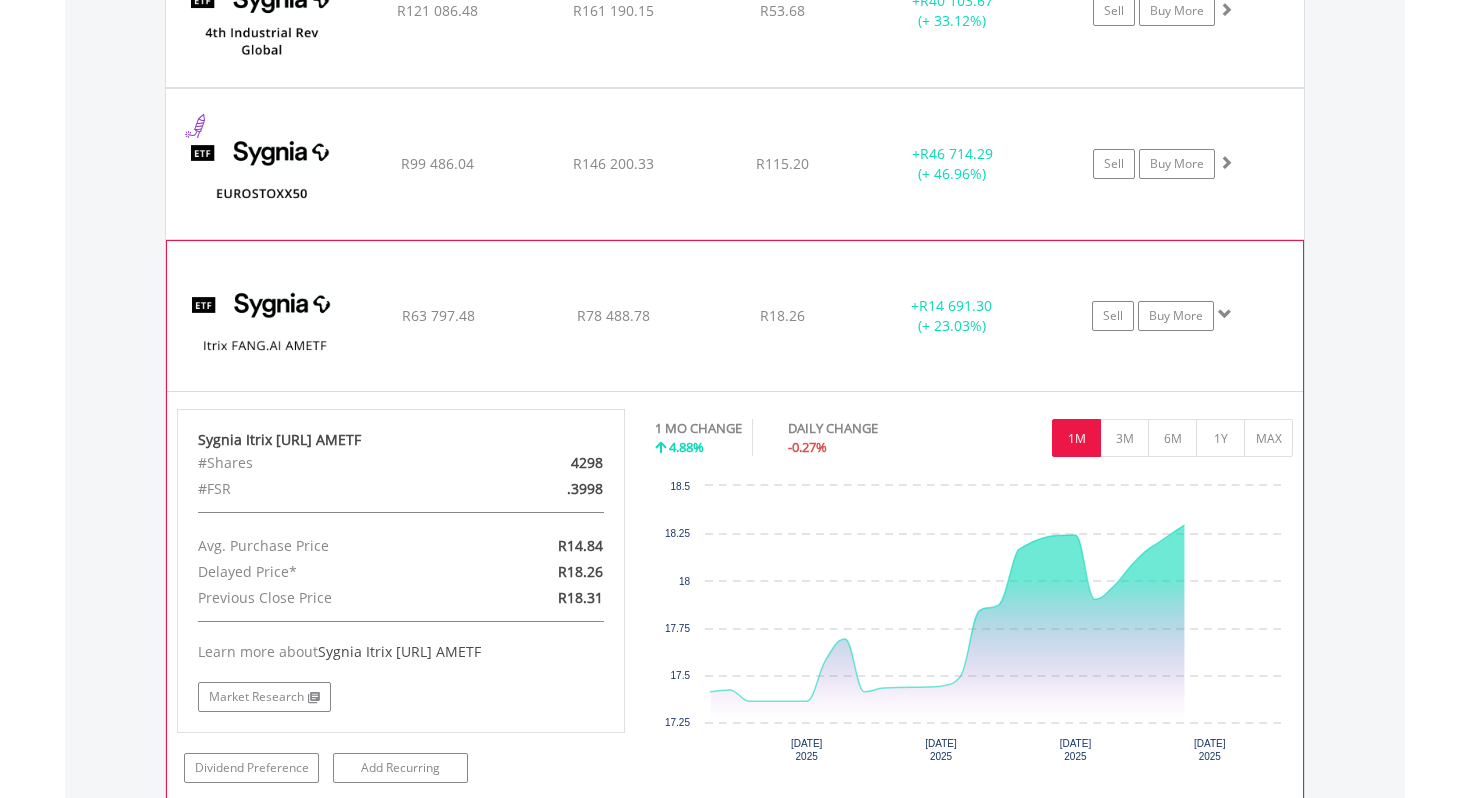 click on "﻿
Sygnia Itrix Fang.AI AMETF
R63 797.48
R78 488.78
R18.26
+  R14 691.30 (+ 23.03%)
Sell
Buy More" at bounding box center (735, -2800) 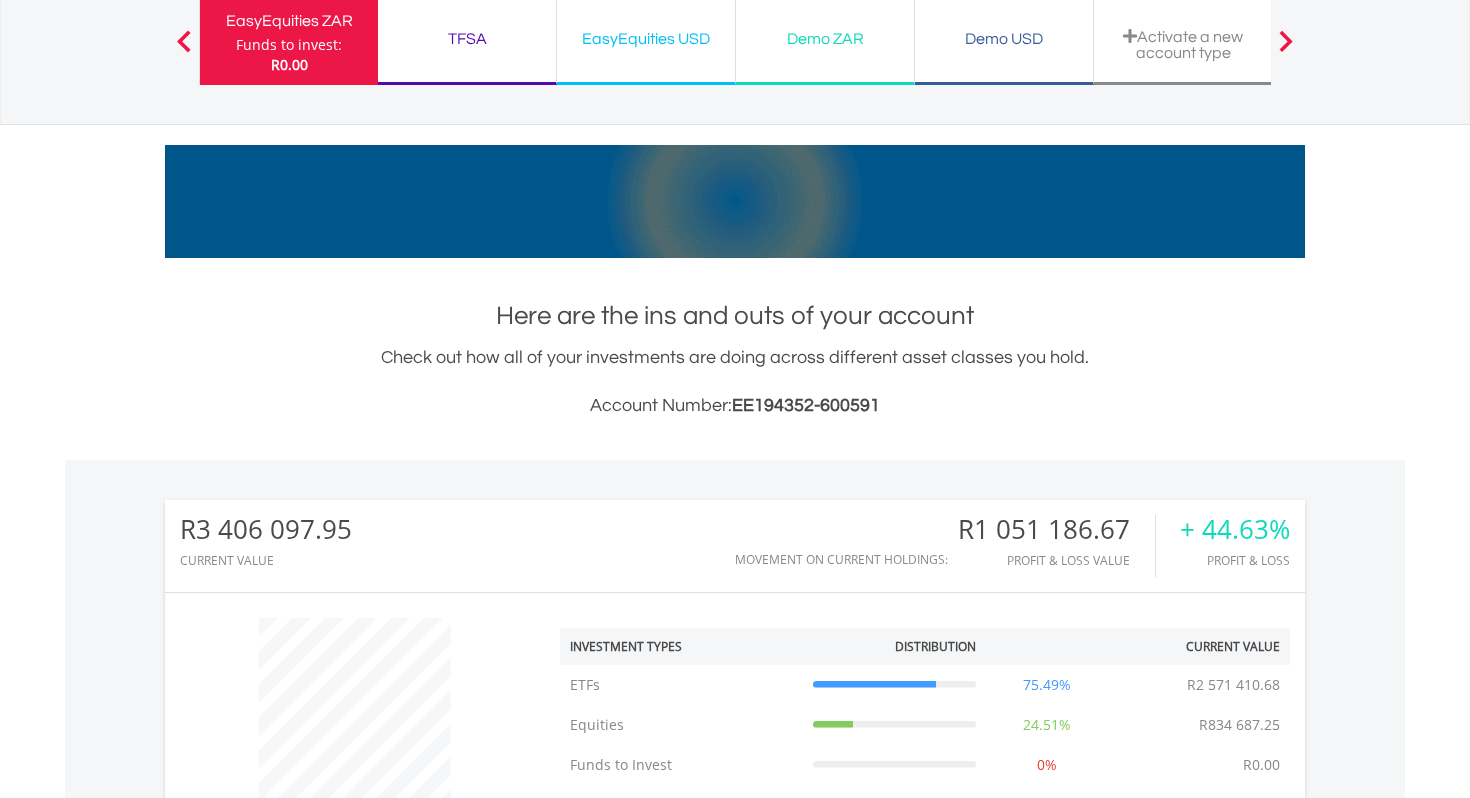 scroll, scrollTop: 67, scrollLeft: 0, axis: vertical 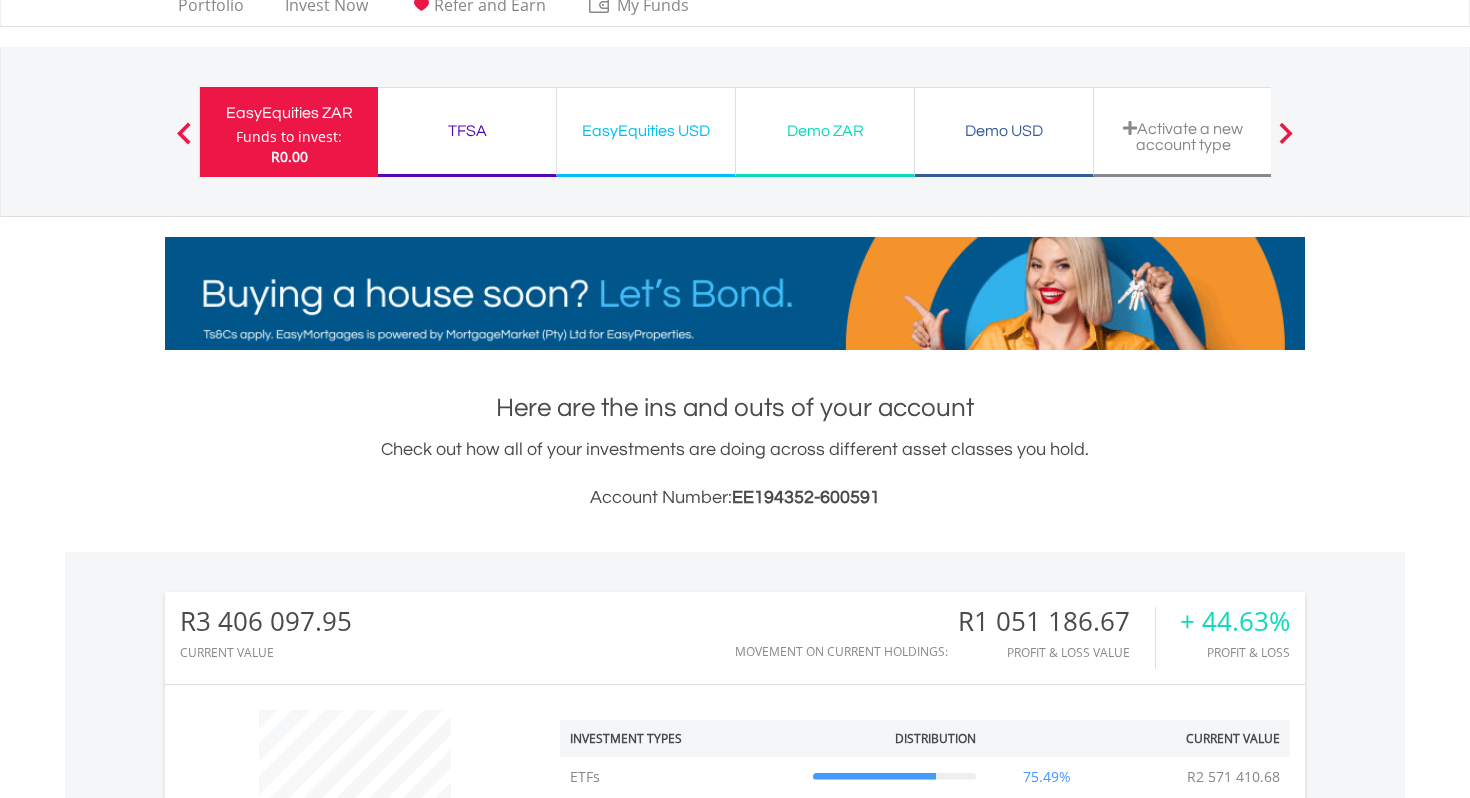 click on "TFSA" at bounding box center [467, 131] 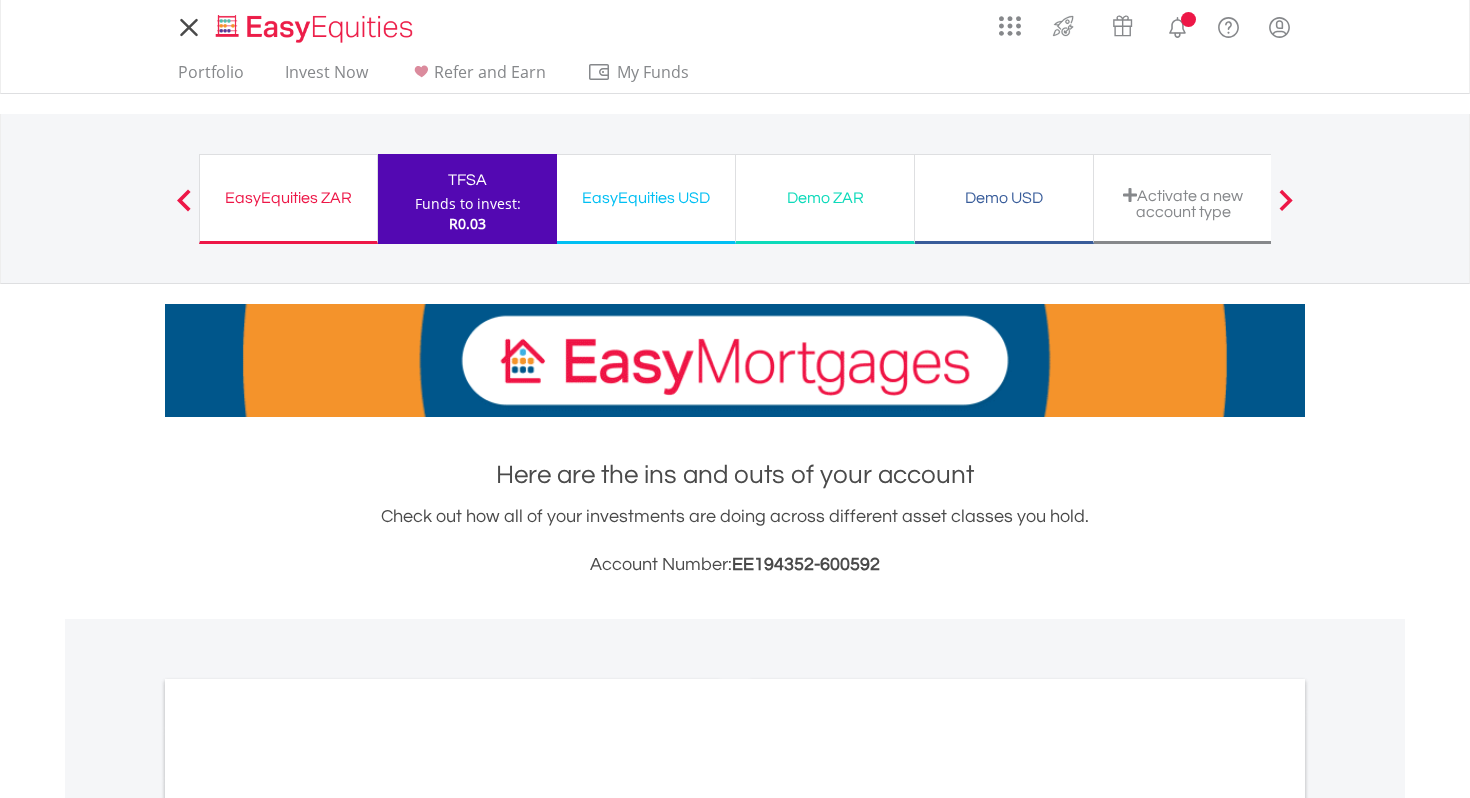 scroll, scrollTop: 0, scrollLeft: 0, axis: both 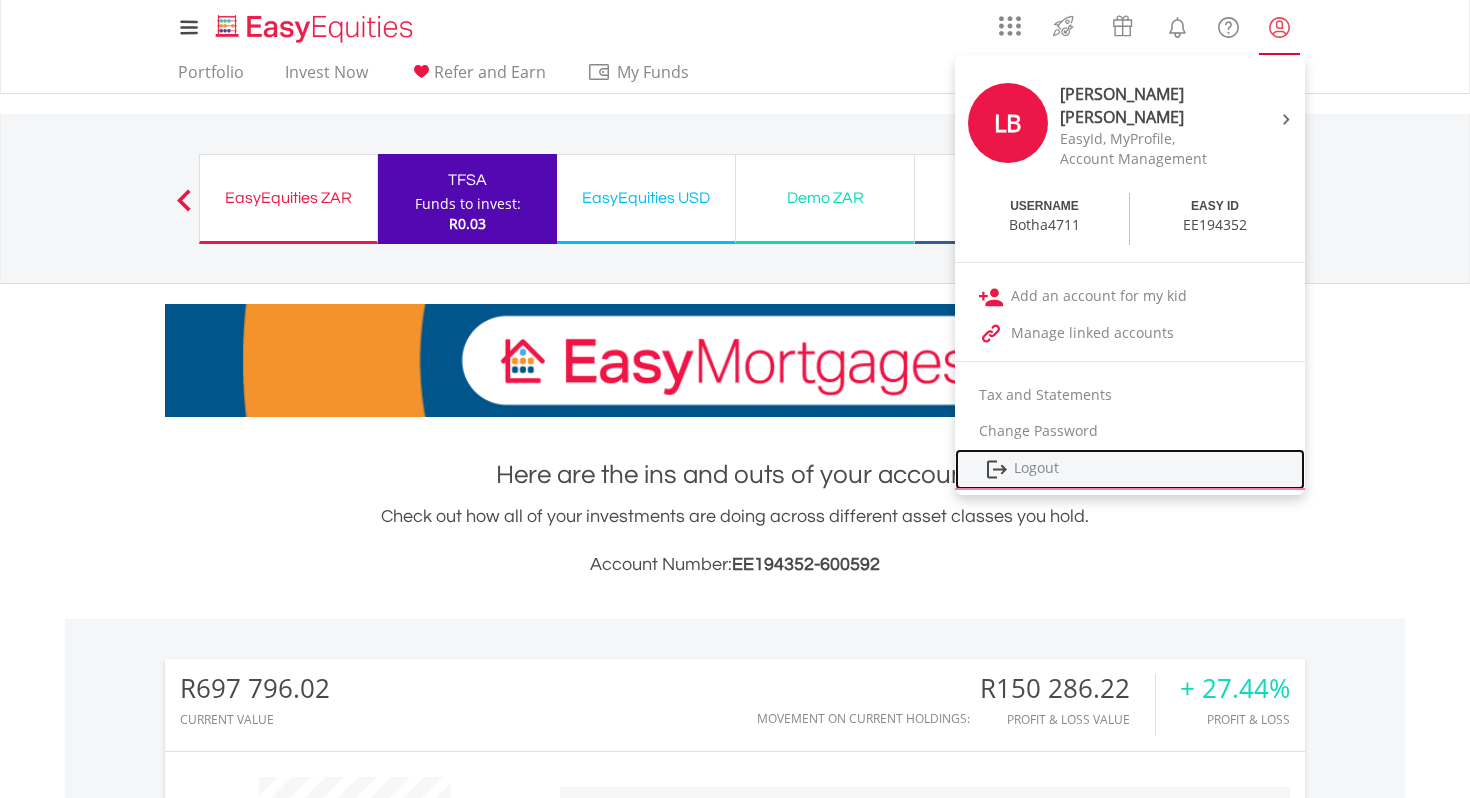 click on "Logout" at bounding box center (1130, 469) 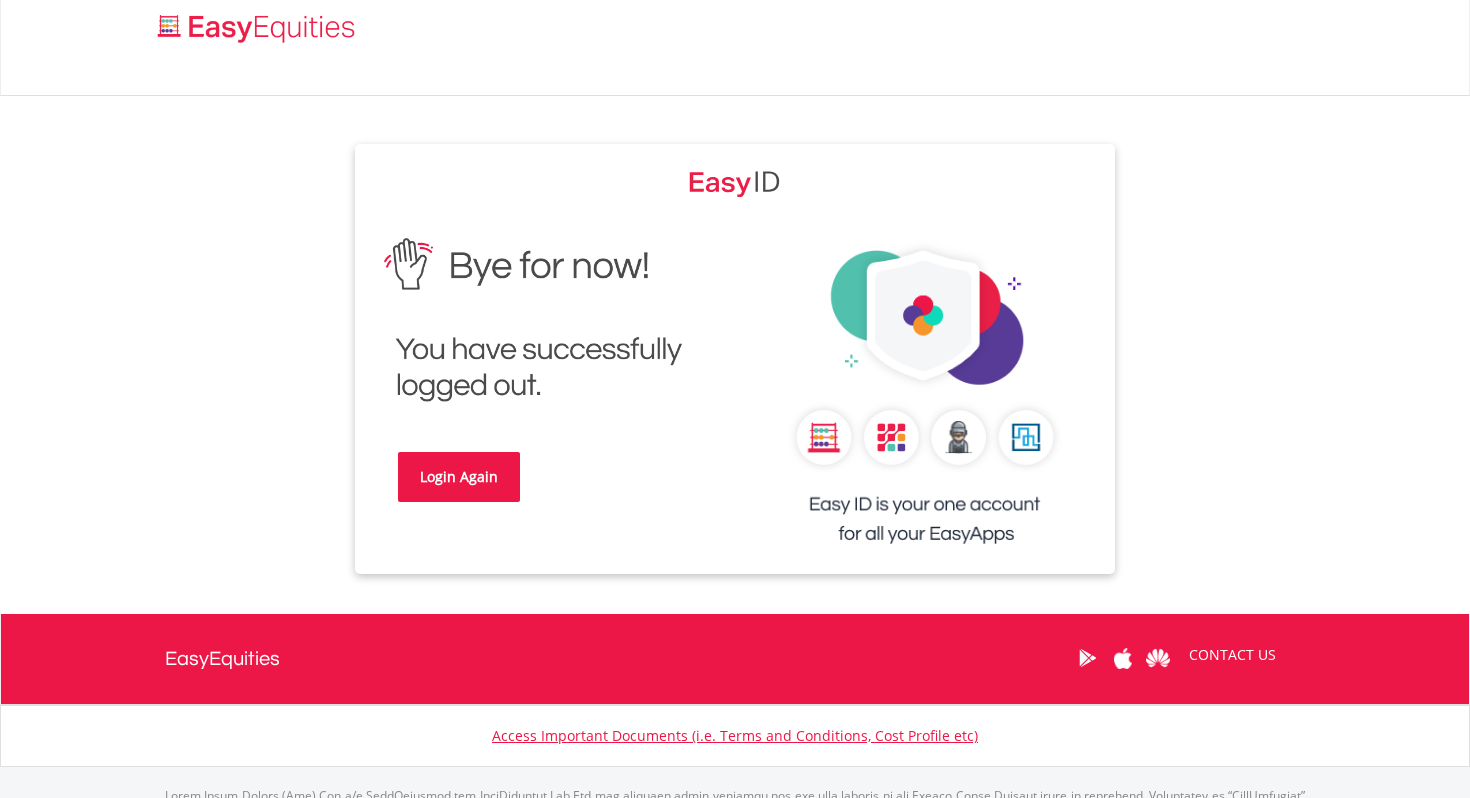 scroll, scrollTop: 0, scrollLeft: 0, axis: both 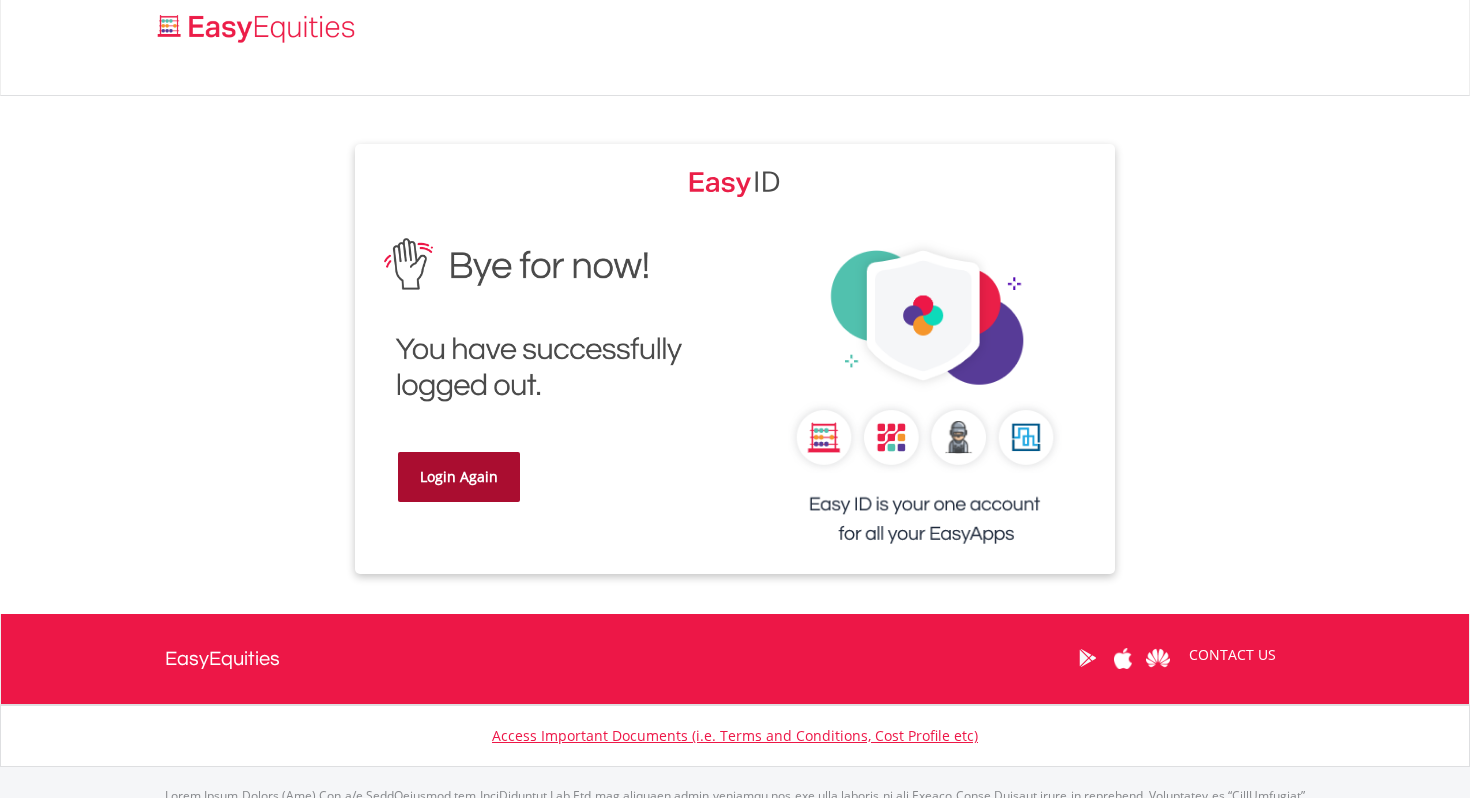 click on "Login Again" at bounding box center [459, 477] 